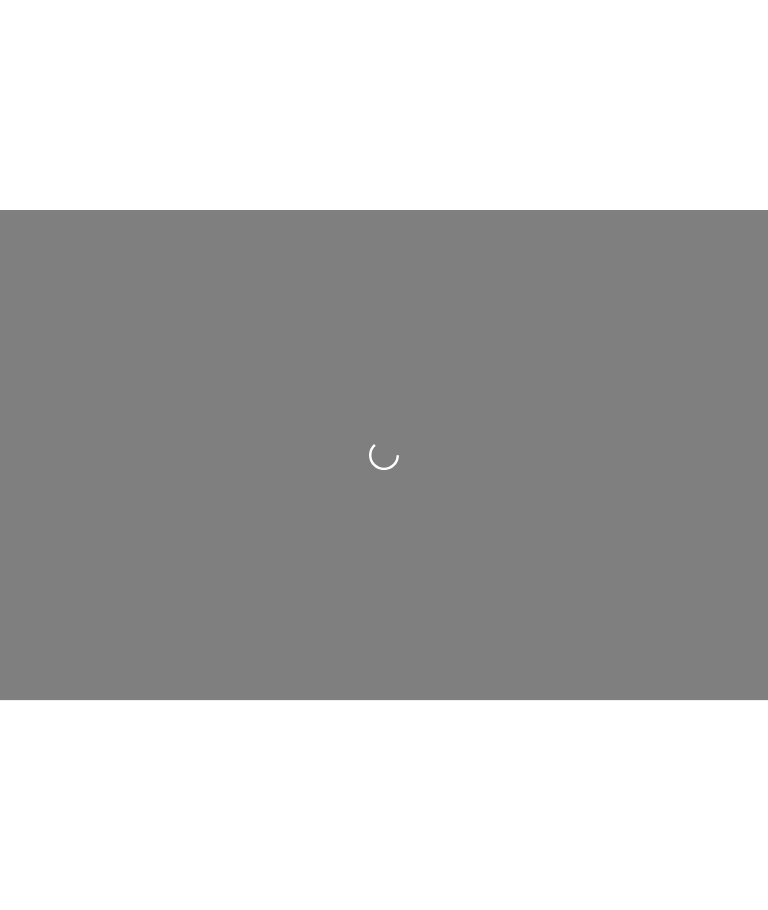 scroll, scrollTop: 0, scrollLeft: 0, axis: both 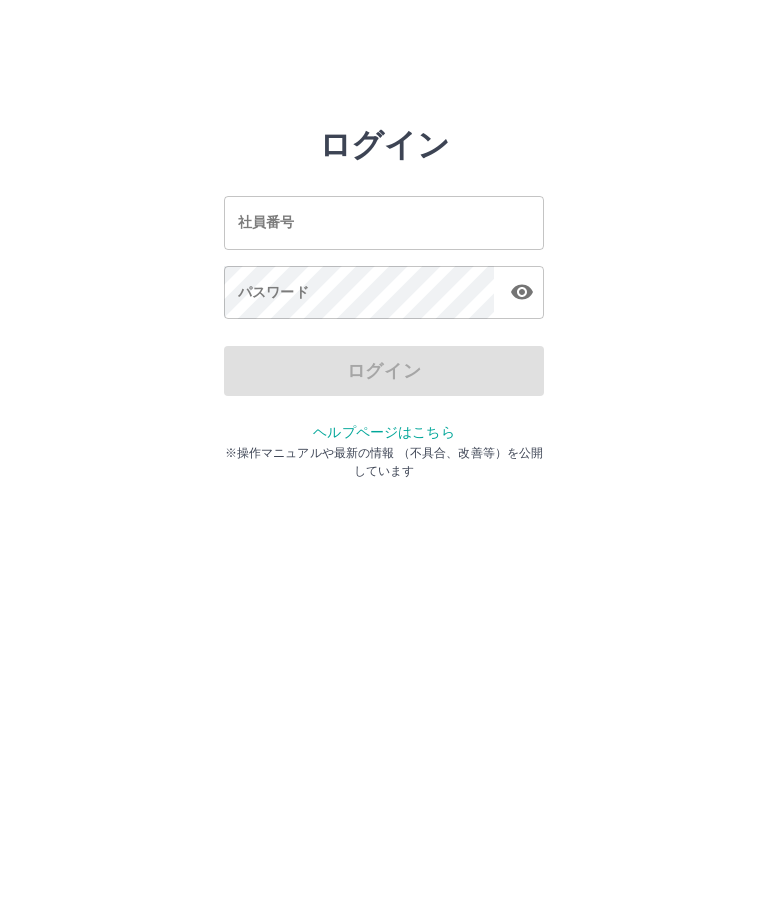 click on "社員番号" at bounding box center [384, 222] 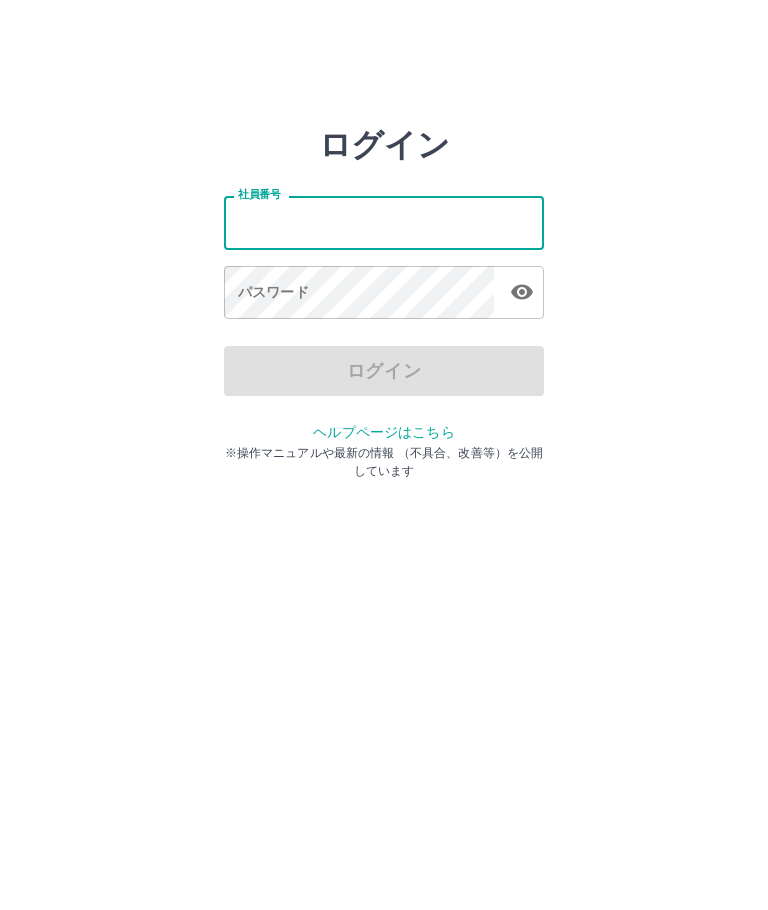 click on "社員番号" at bounding box center (384, 222) 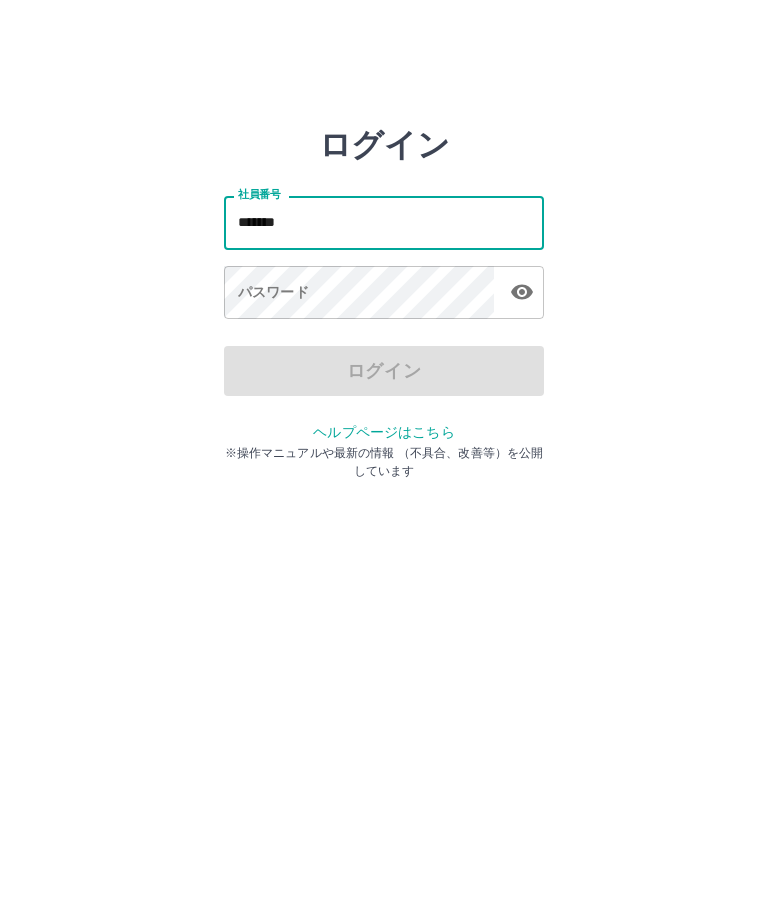 type on "*******" 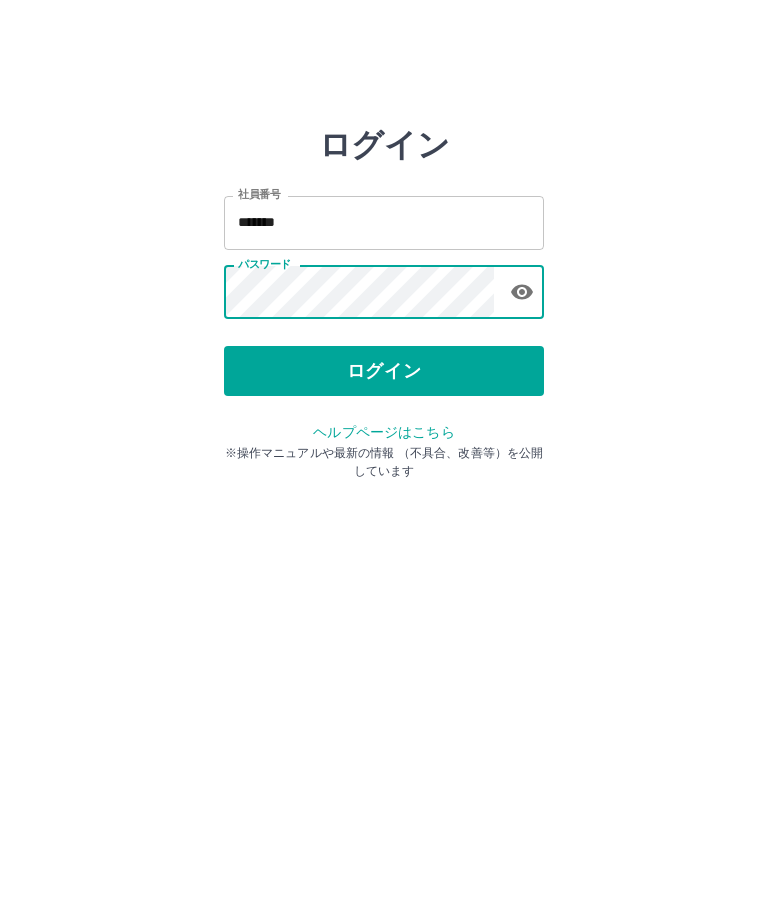 click on "ログイン" at bounding box center (384, 371) 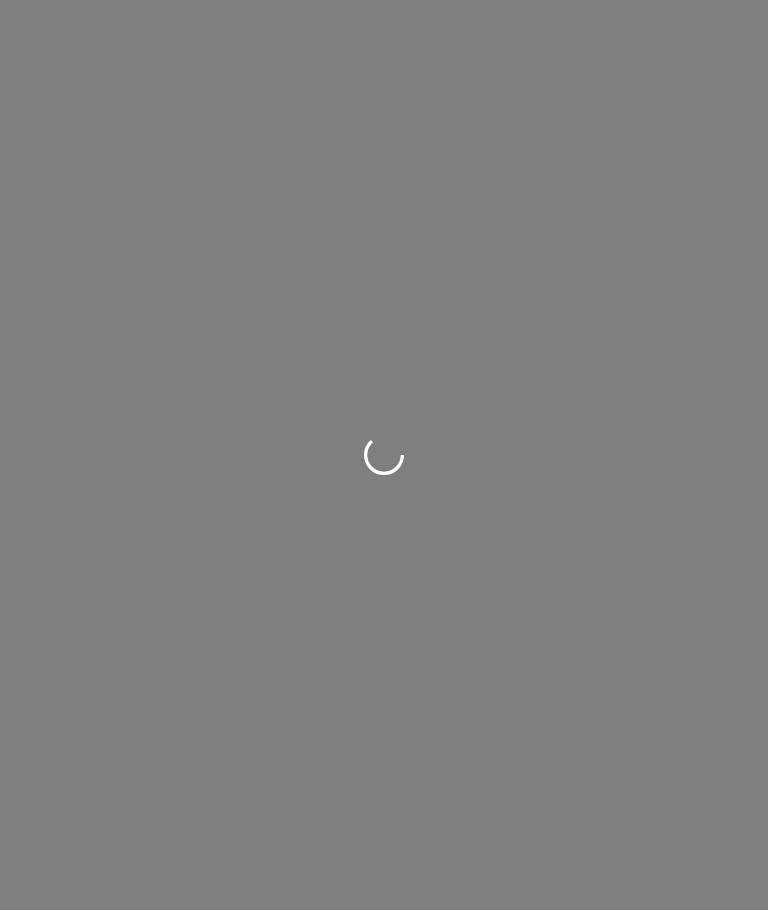 scroll, scrollTop: 0, scrollLeft: 0, axis: both 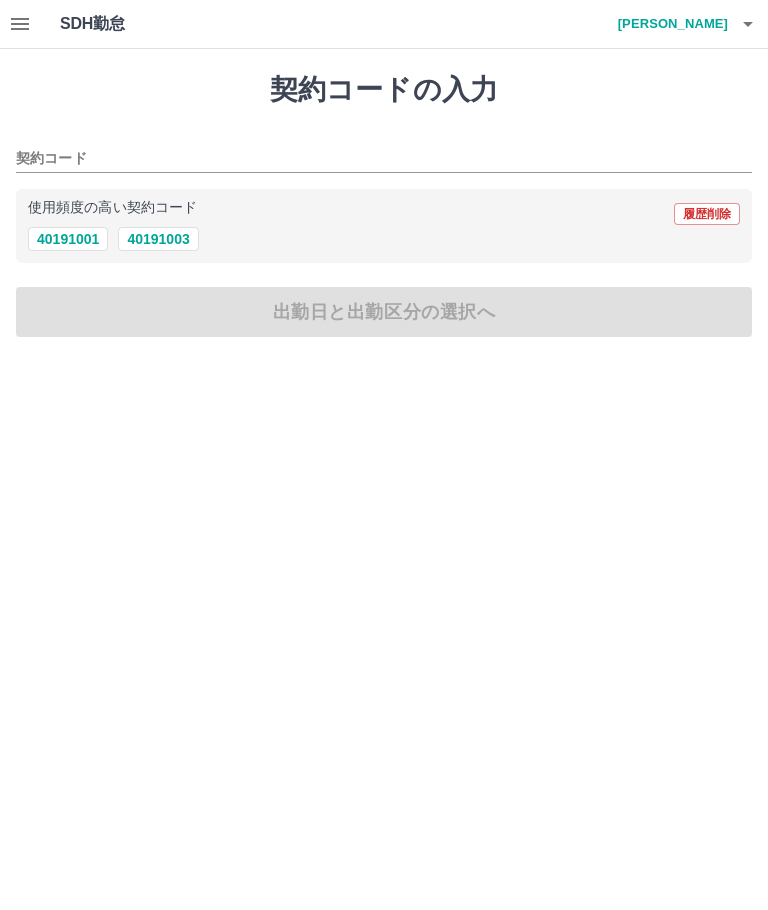 click on "40191003" at bounding box center [158, 239] 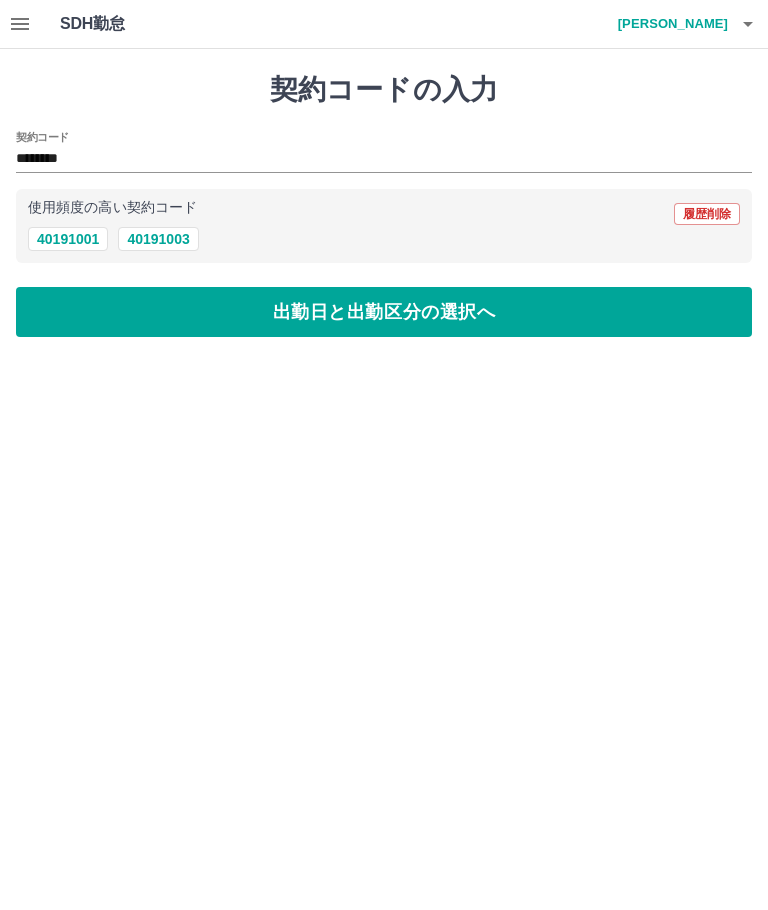 click 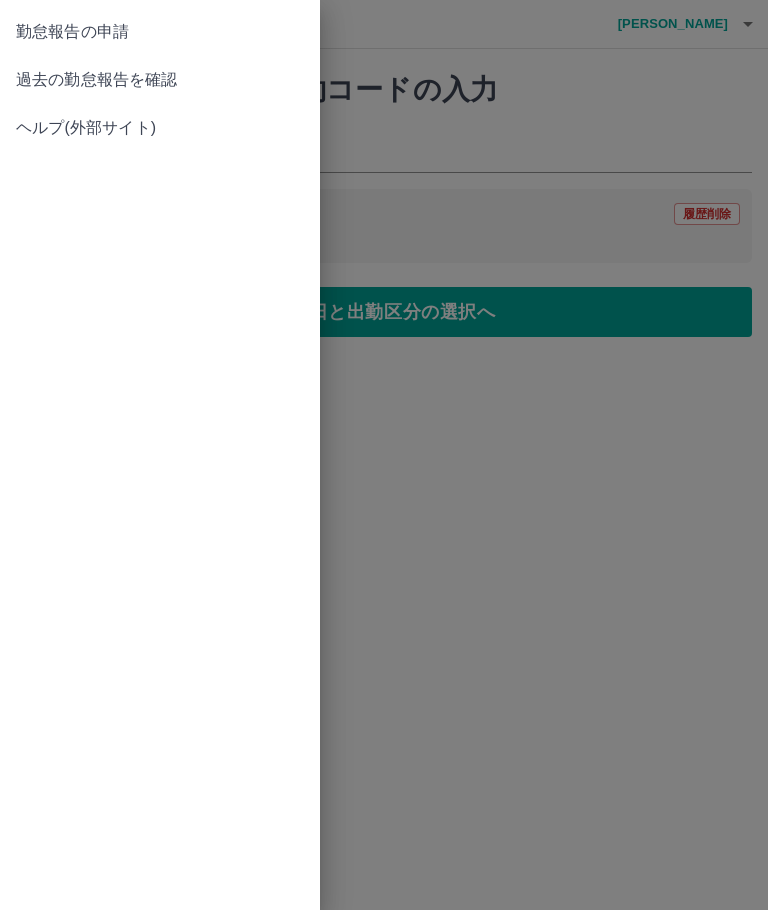 click on "過去の勤怠報告を確認" at bounding box center (160, 80) 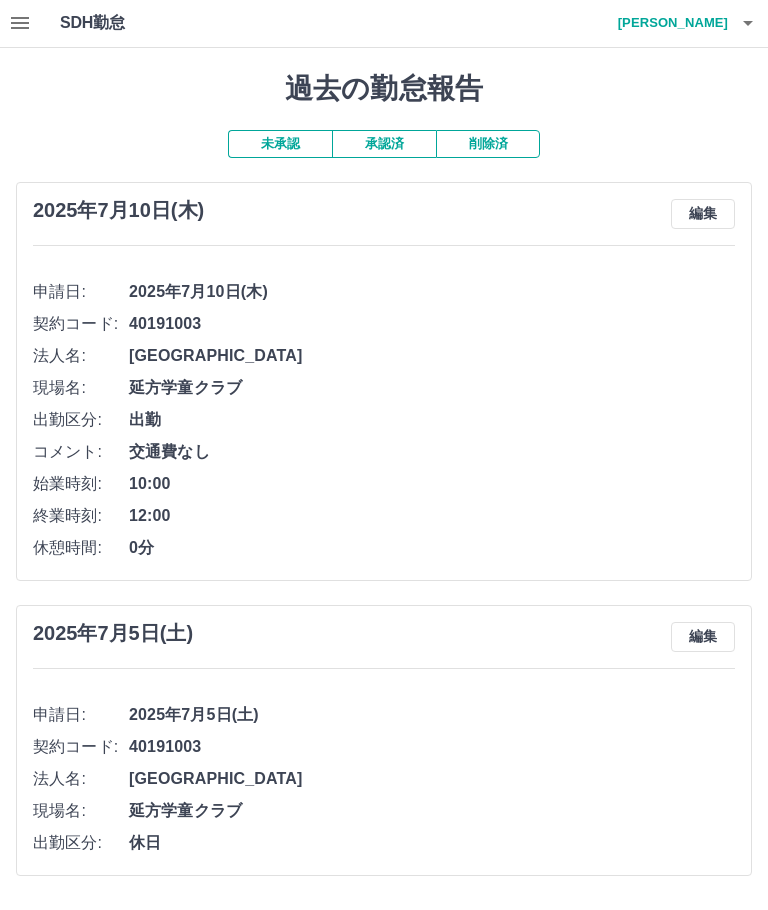 click on "編集" at bounding box center [703, 215] 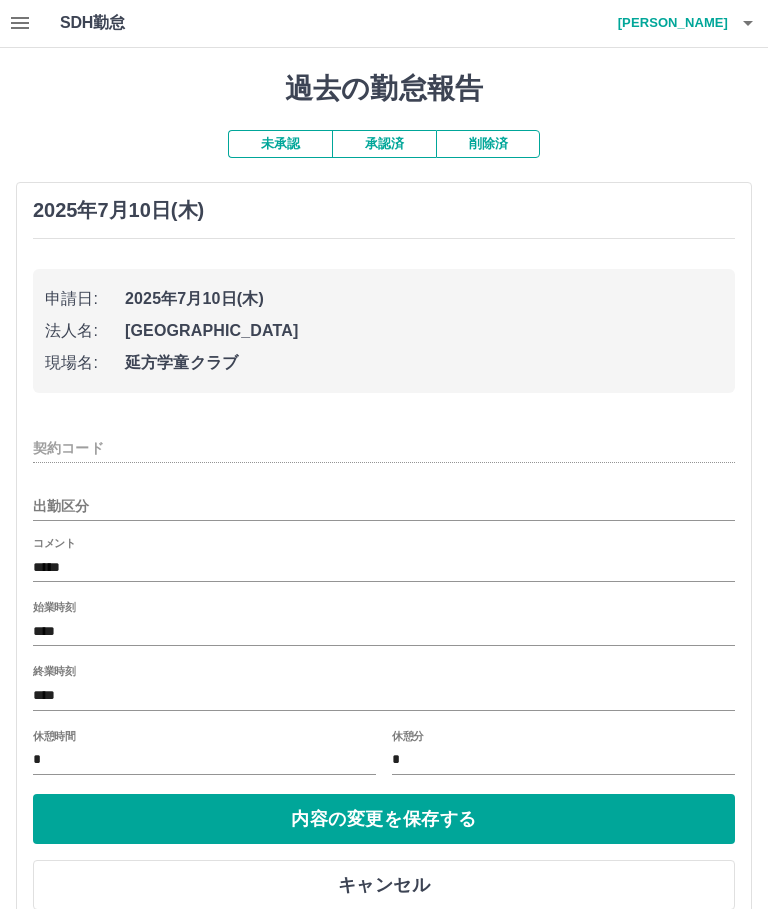 scroll, scrollTop: 1, scrollLeft: 0, axis: vertical 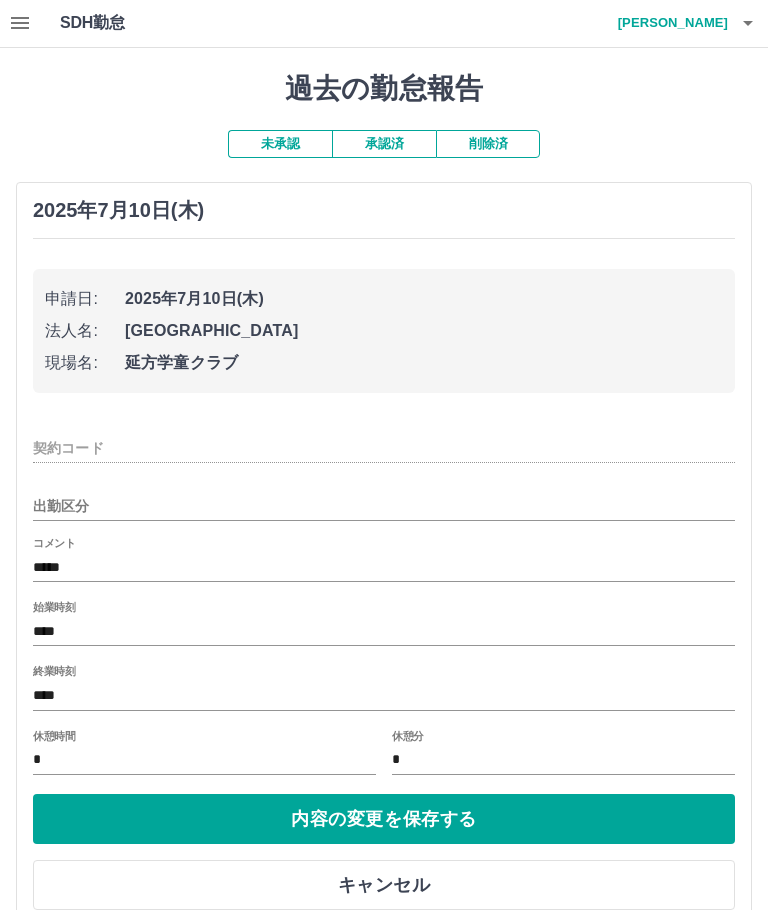 type on "********" 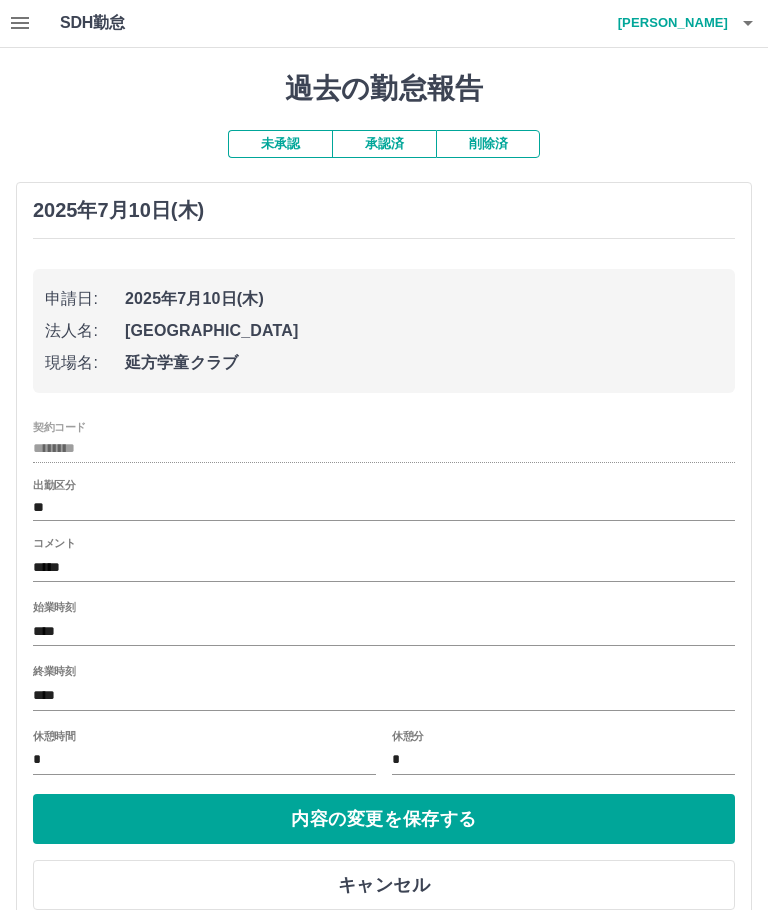 click on "[DATE](木) 申請日: [DATE](木) 法人名: [GEOGRAPHIC_DATA] 現場名: 延方学童クラブ 契約コード ******** 出勤区分 ** コメント ***** 始業時刻 **** 終業時刻 **** 休憩時間 * 休憩分 * 内容の変更を保存する キャンセル" at bounding box center [384, 554] 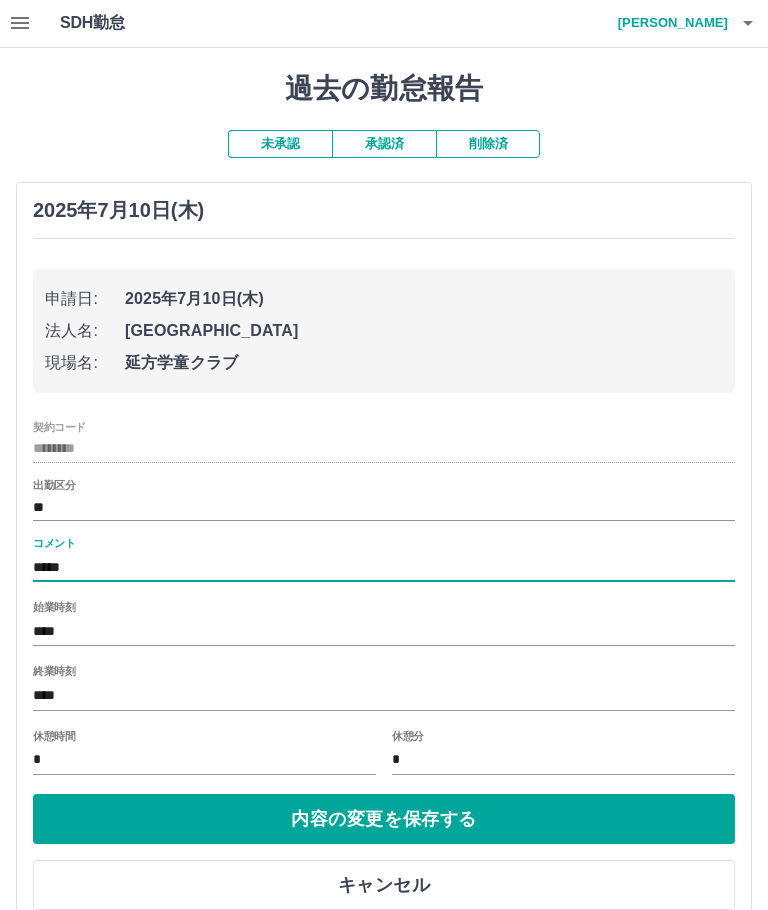 scroll, scrollTop: 0, scrollLeft: 0, axis: both 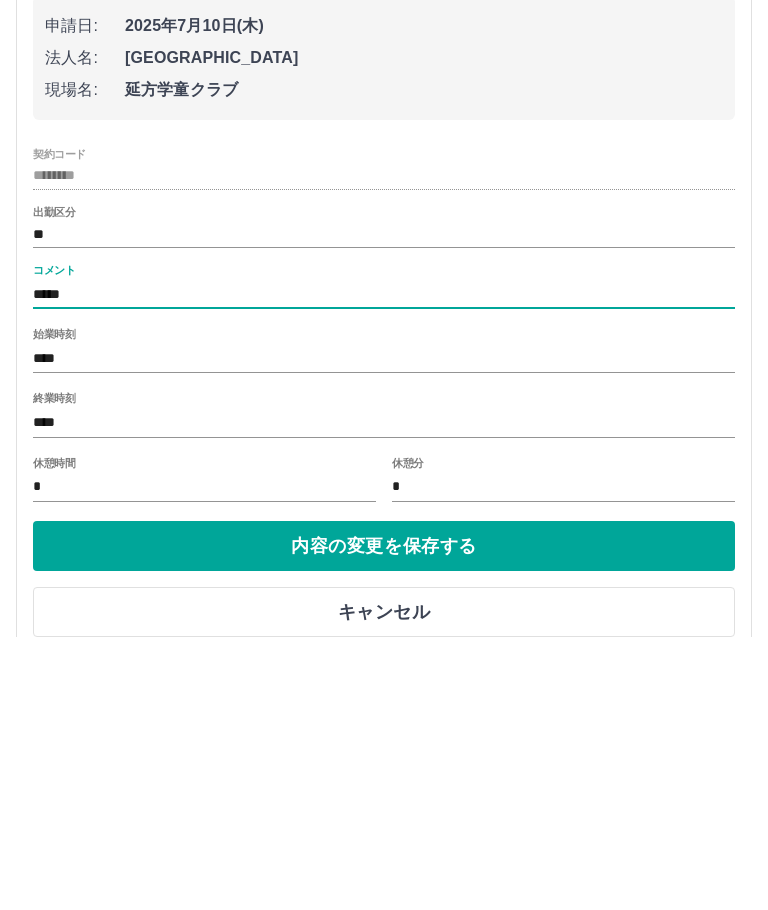 click on "*****" at bounding box center [384, 568] 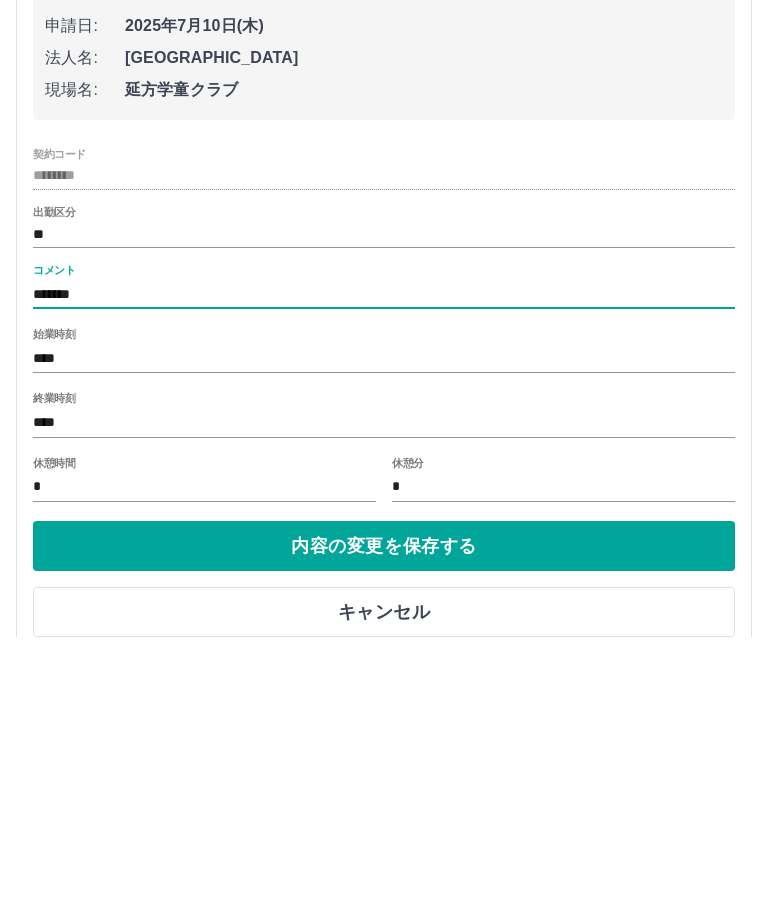 type on "*******" 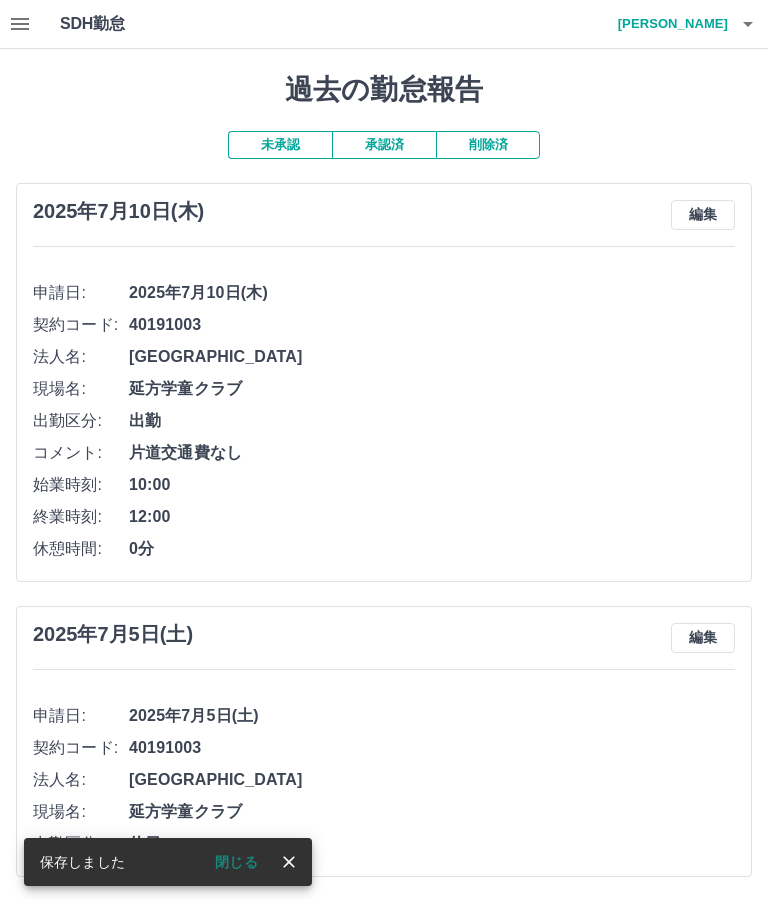 click 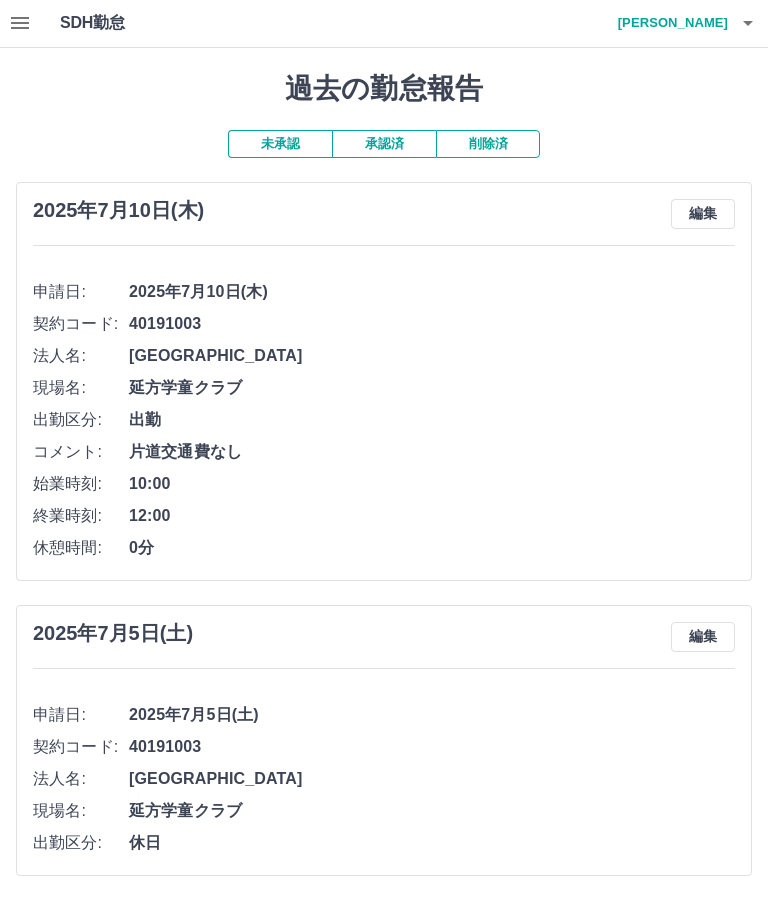 click 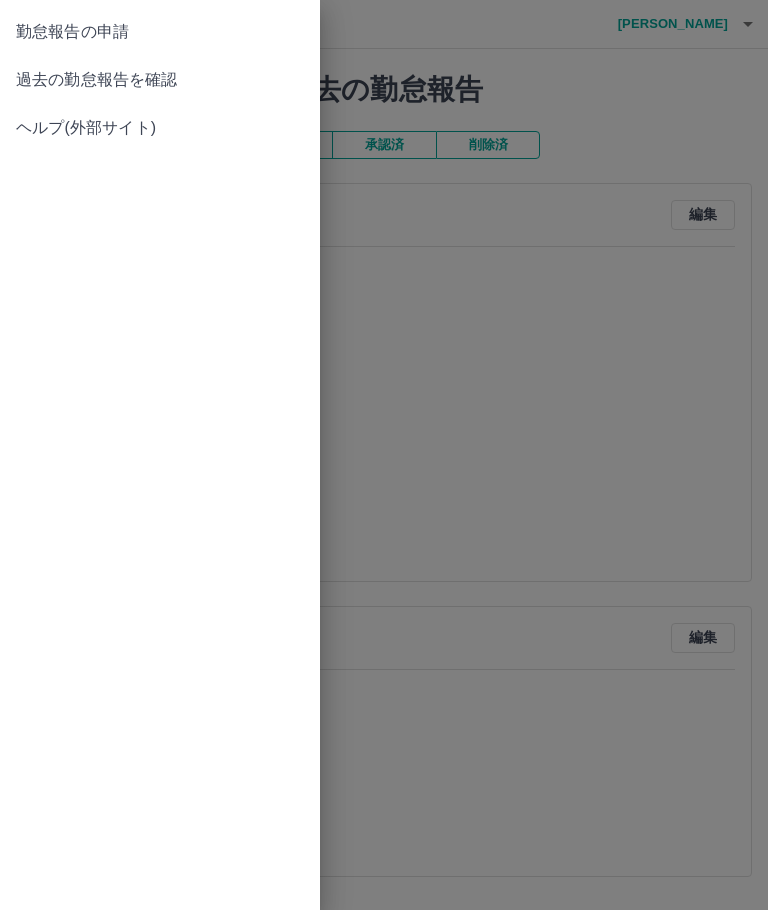 click on "勤怠報告の申請" at bounding box center (160, 32) 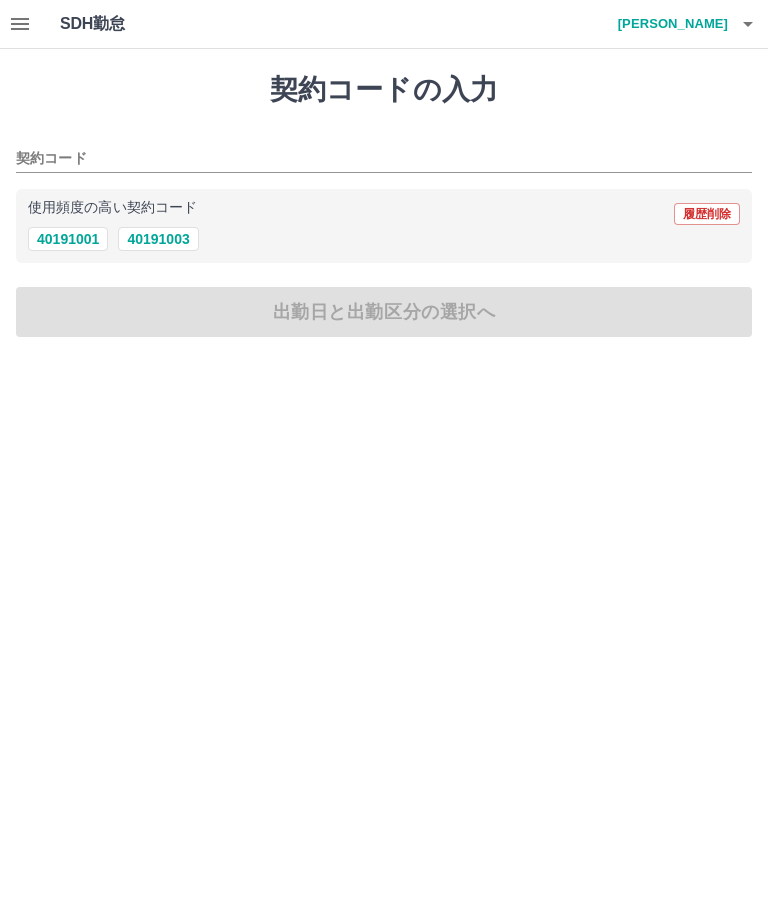 click on "40191003" at bounding box center [158, 239] 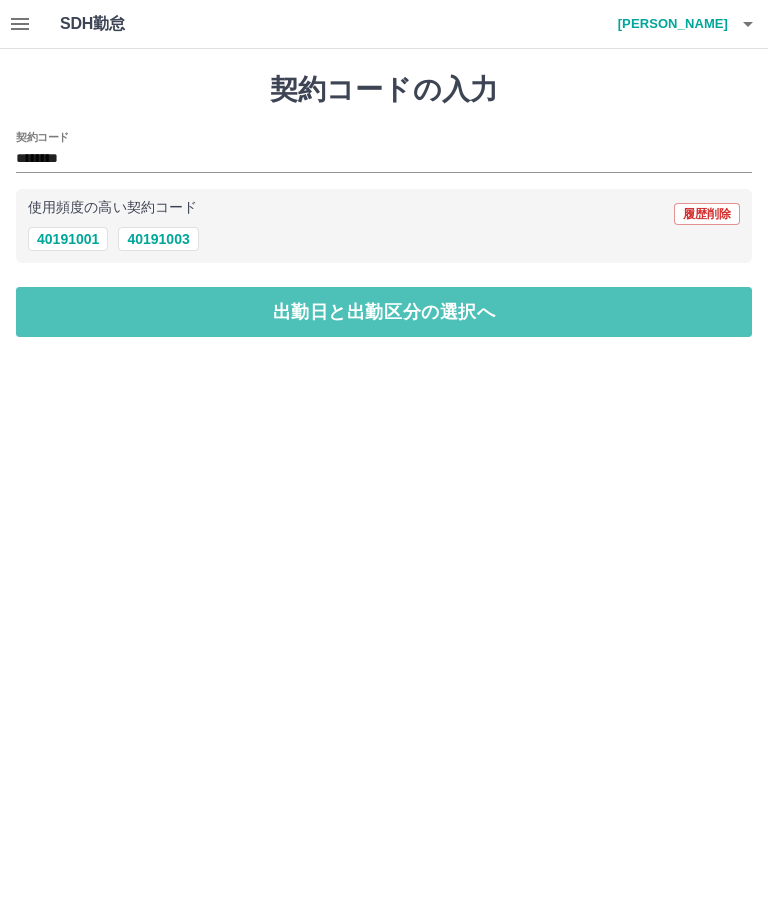 click on "出勤日と出勤区分の選択へ" at bounding box center (384, 312) 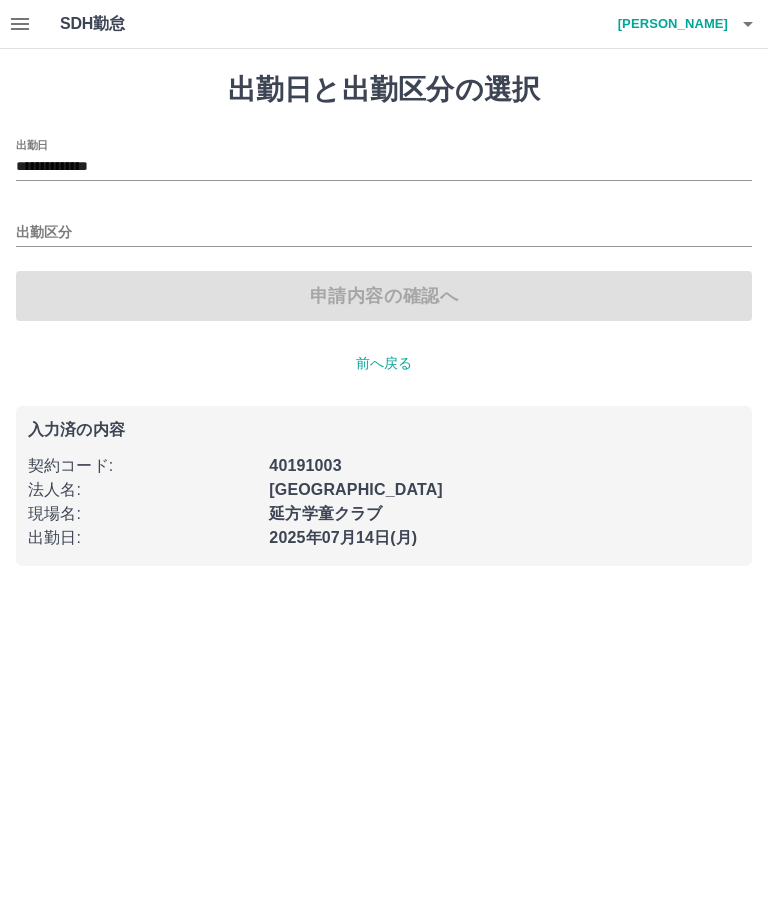 click on "**********" at bounding box center (384, 160) 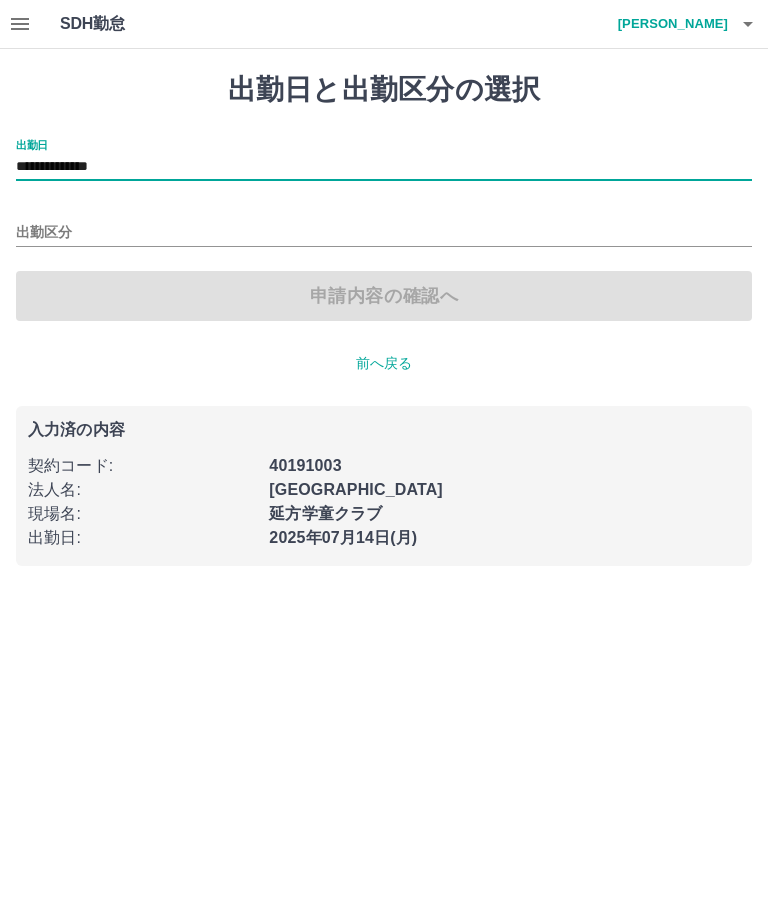 click on "**********" at bounding box center [384, 167] 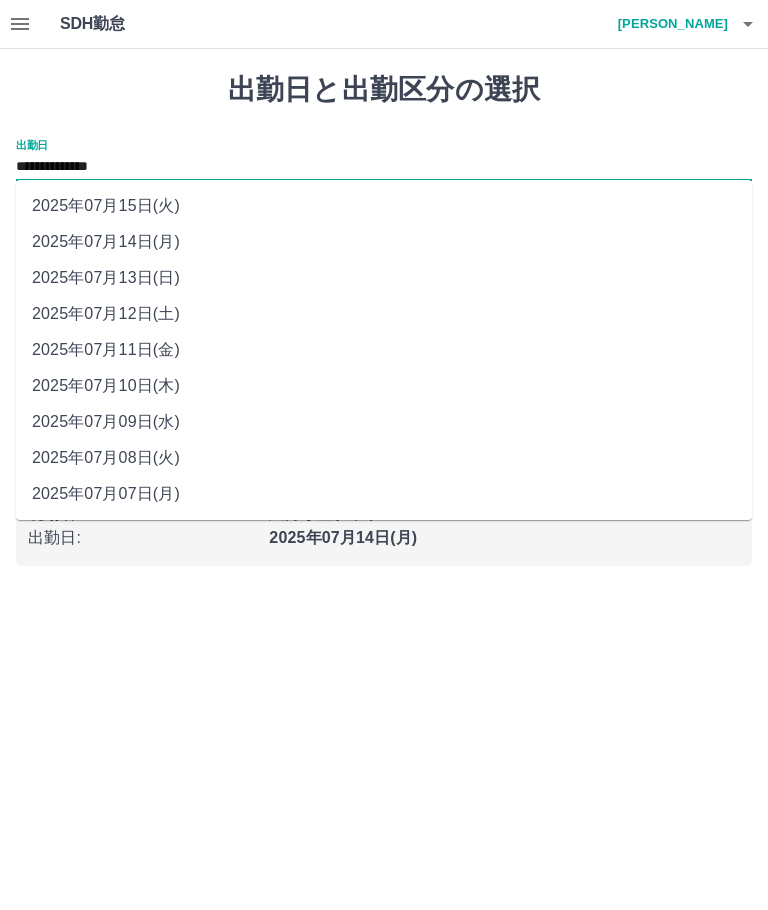 click on "2025年07月11日(金)" at bounding box center (384, 350) 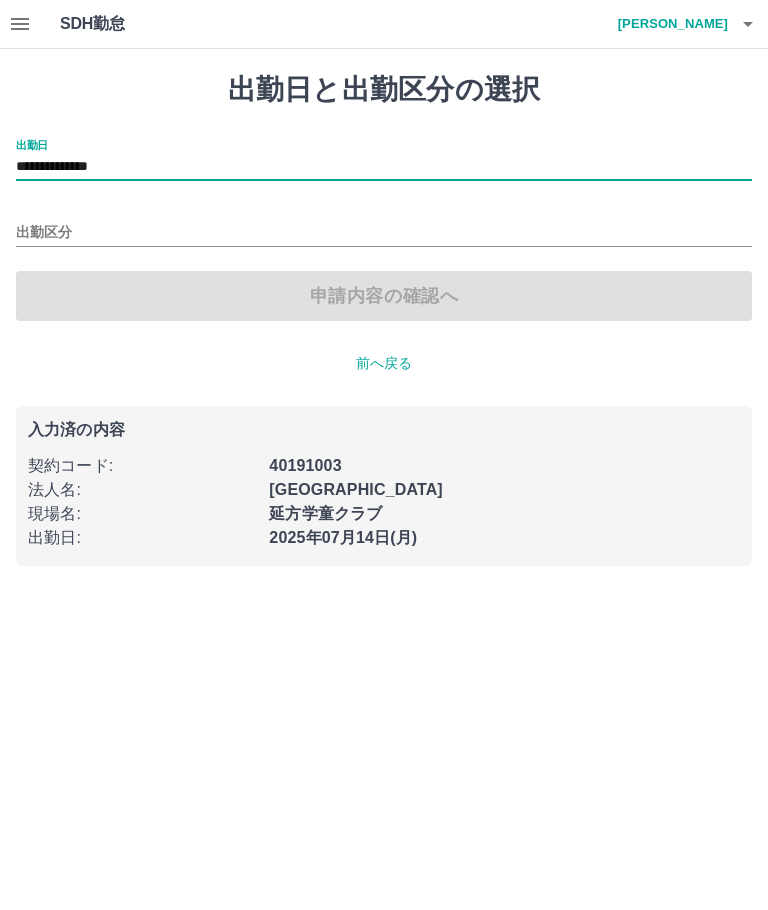type on "**********" 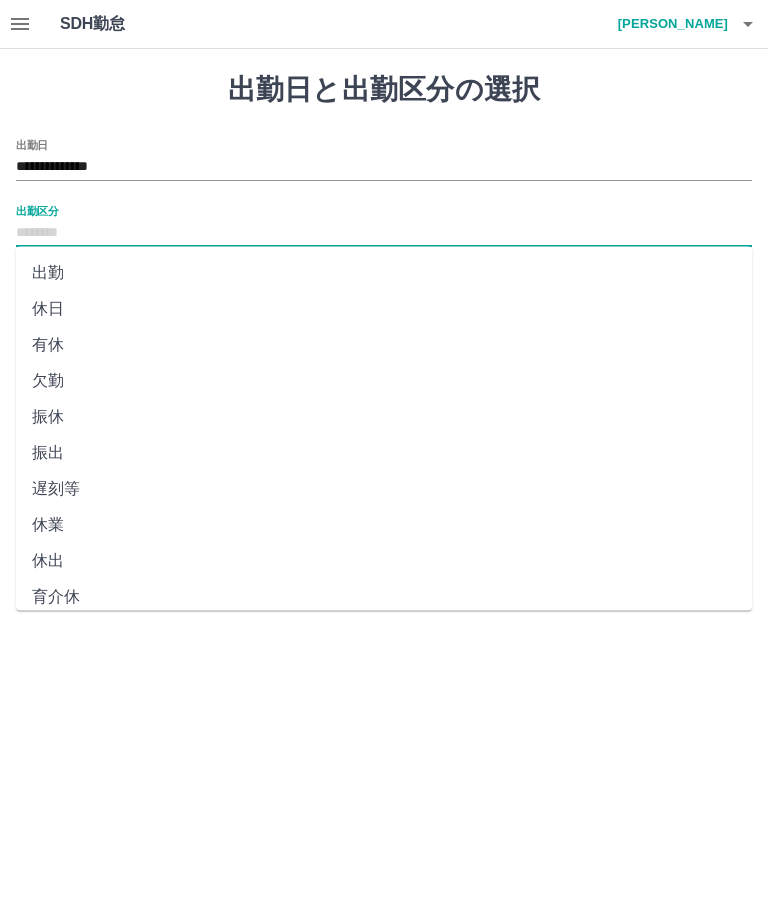 click on "出勤" at bounding box center [384, 273] 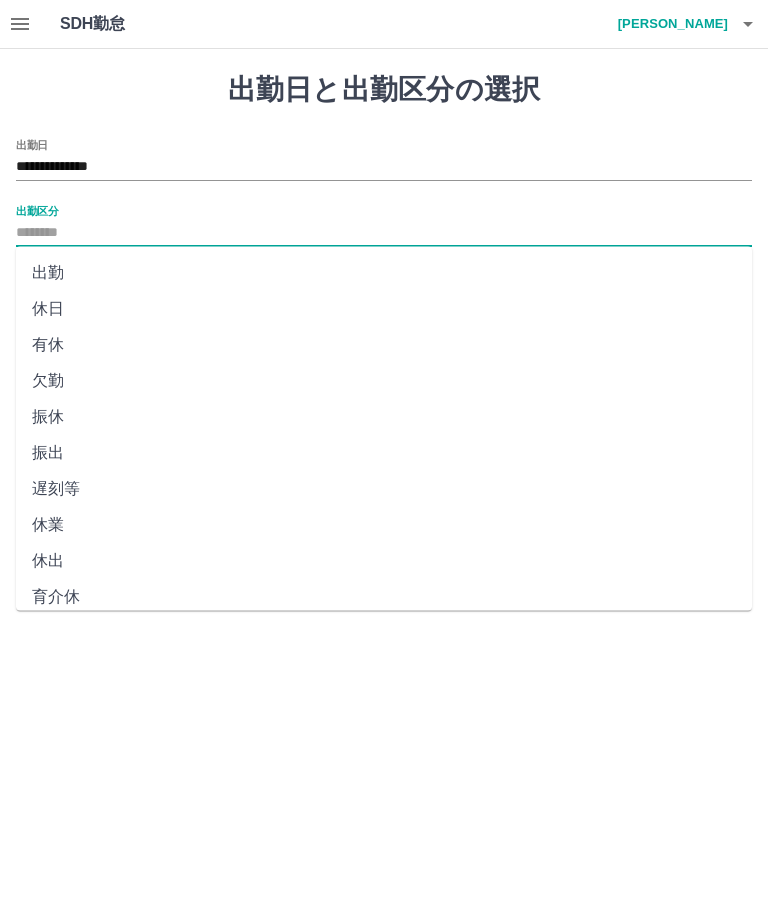type on "**" 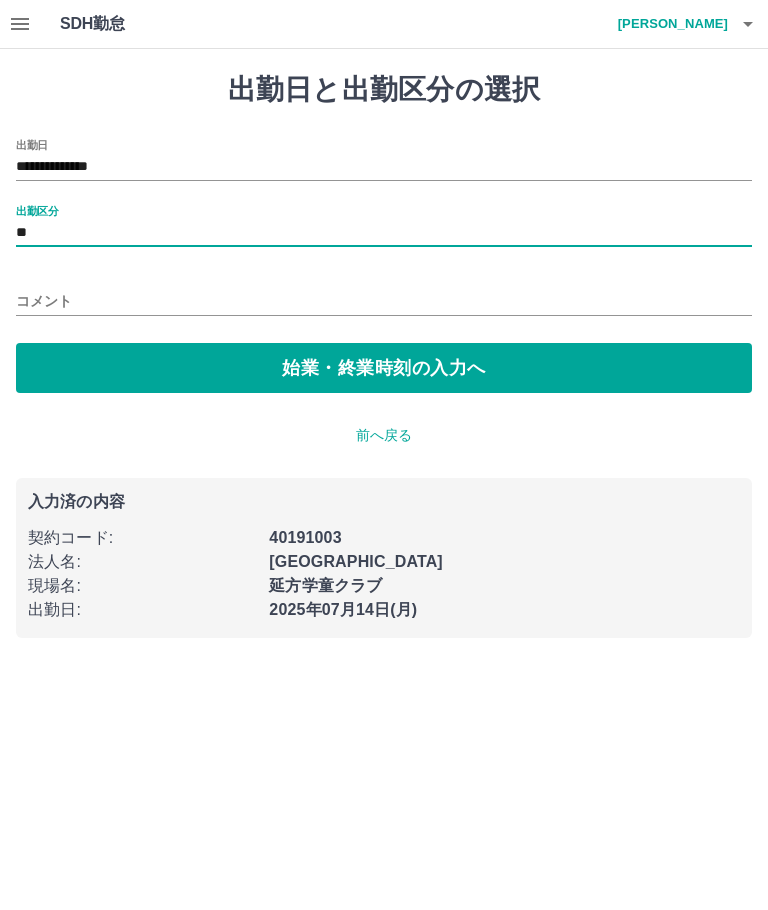 click on "コメント" at bounding box center (384, 301) 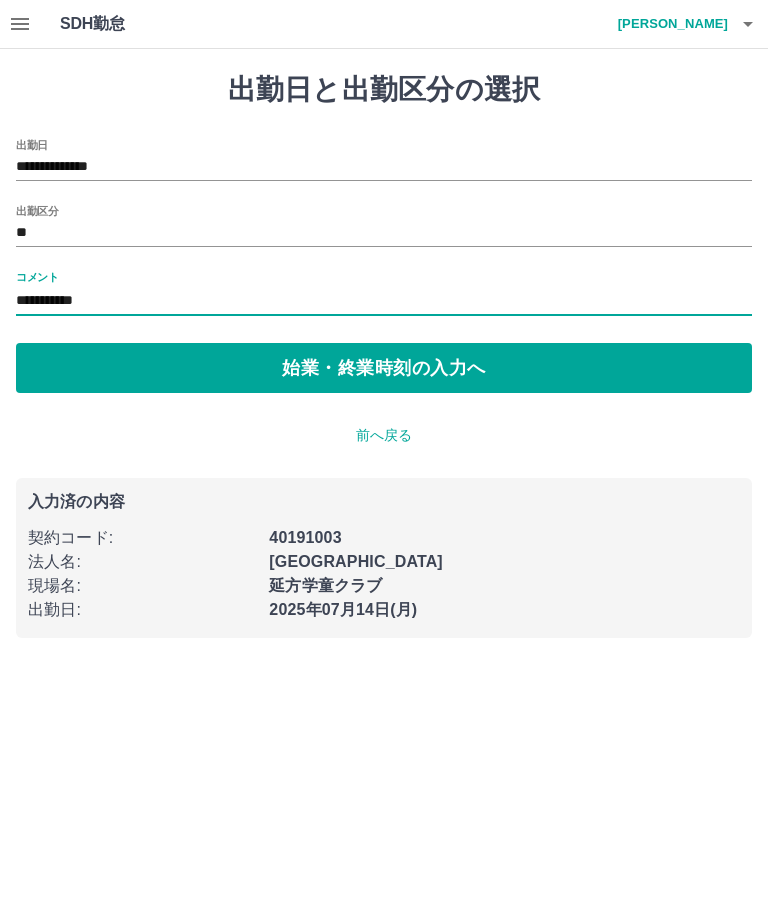 type on "**********" 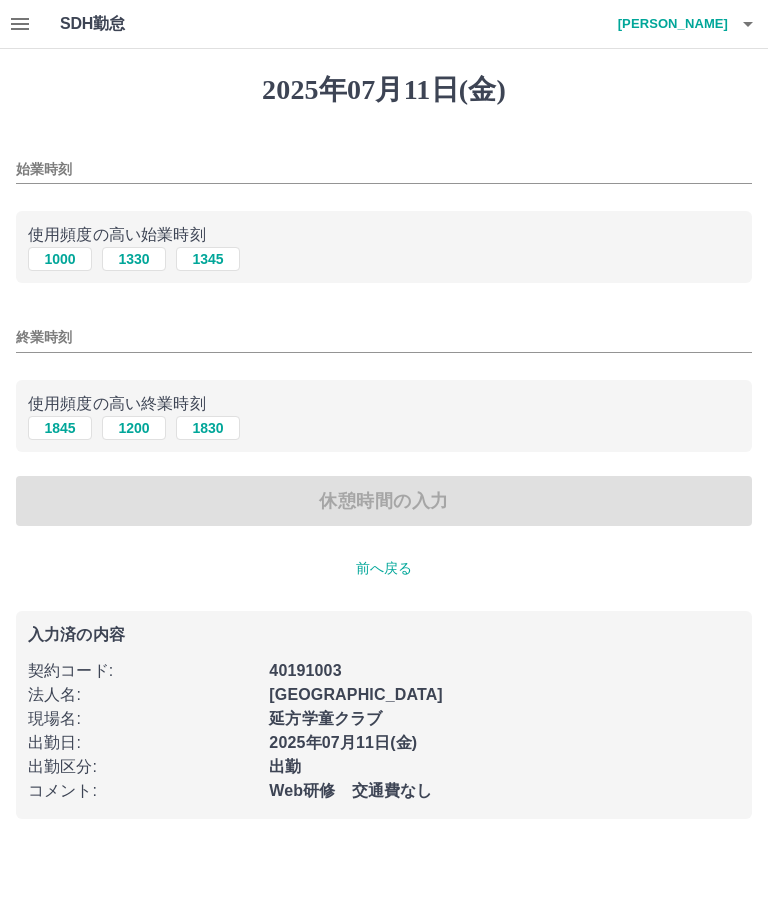 click on "1000" at bounding box center [60, 259] 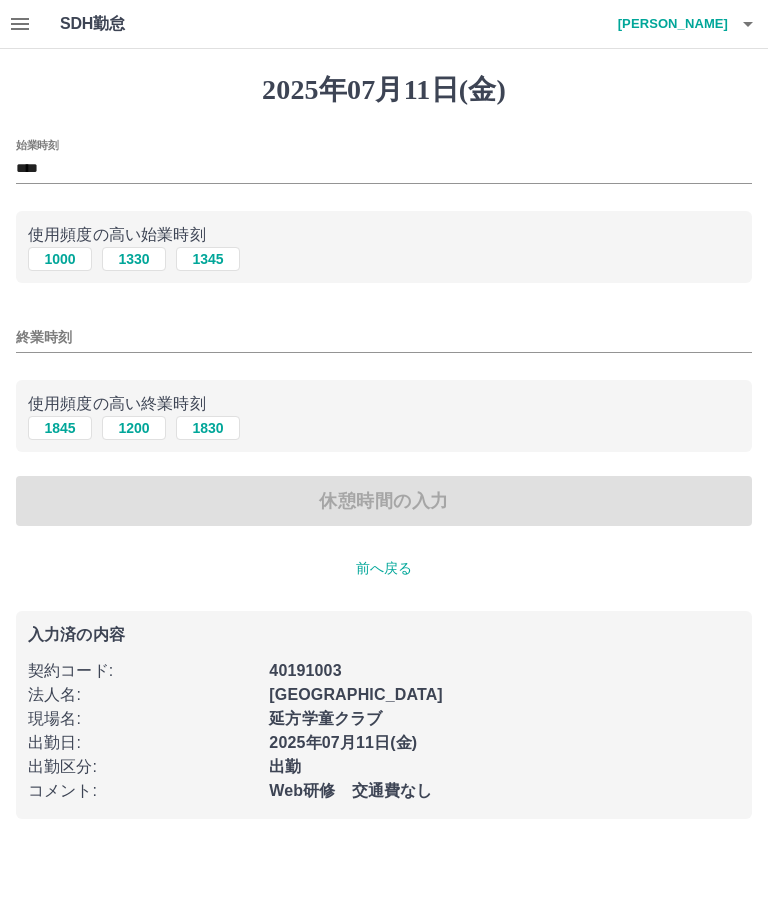 click on "1200" at bounding box center [134, 428] 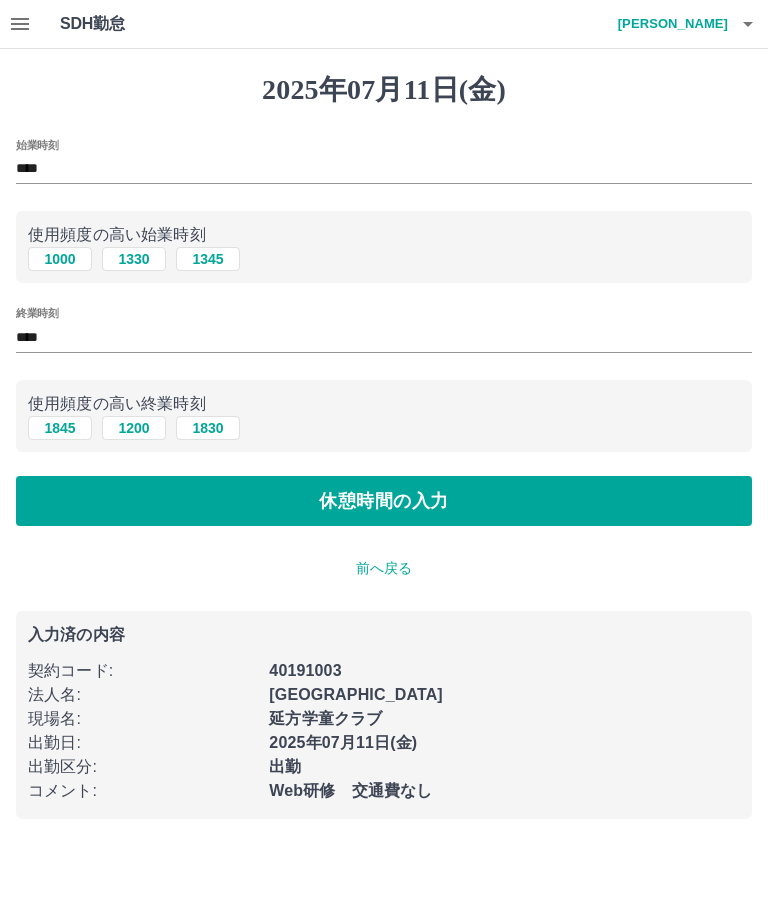 click on "休憩時間の入力" at bounding box center [384, 501] 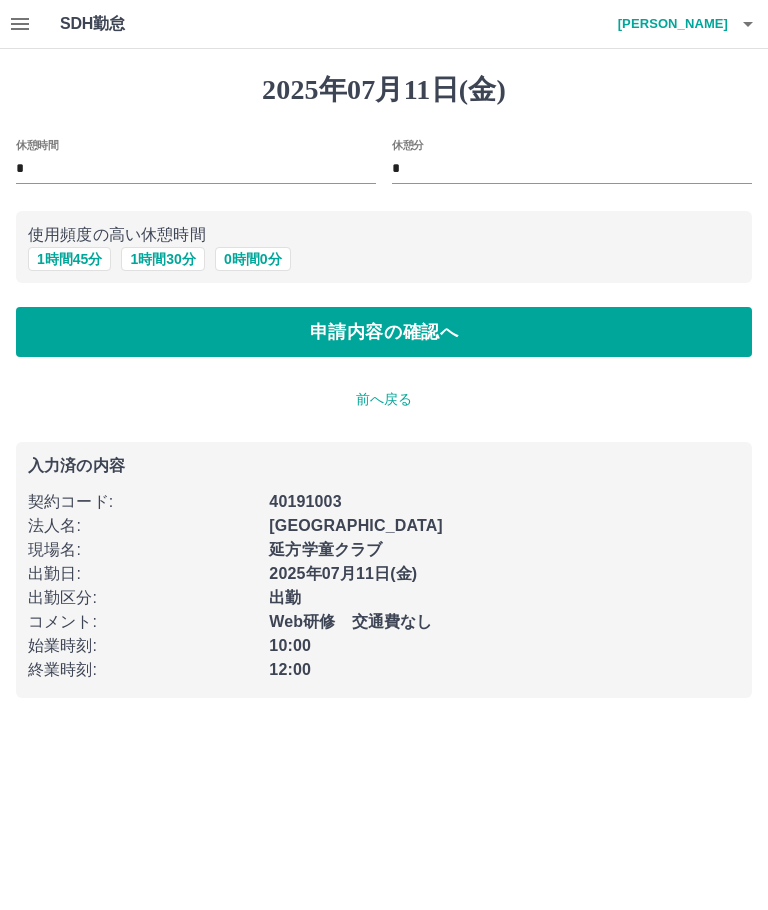 click on "申請内容の確認へ" at bounding box center [384, 332] 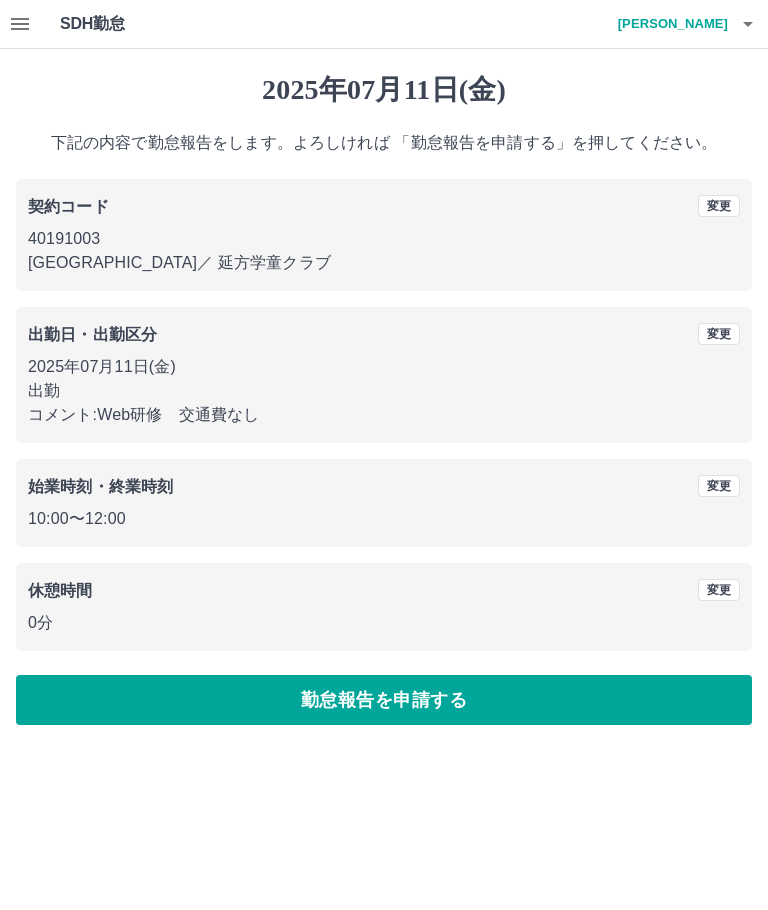 click on "勤怠報告を申請する" at bounding box center [384, 700] 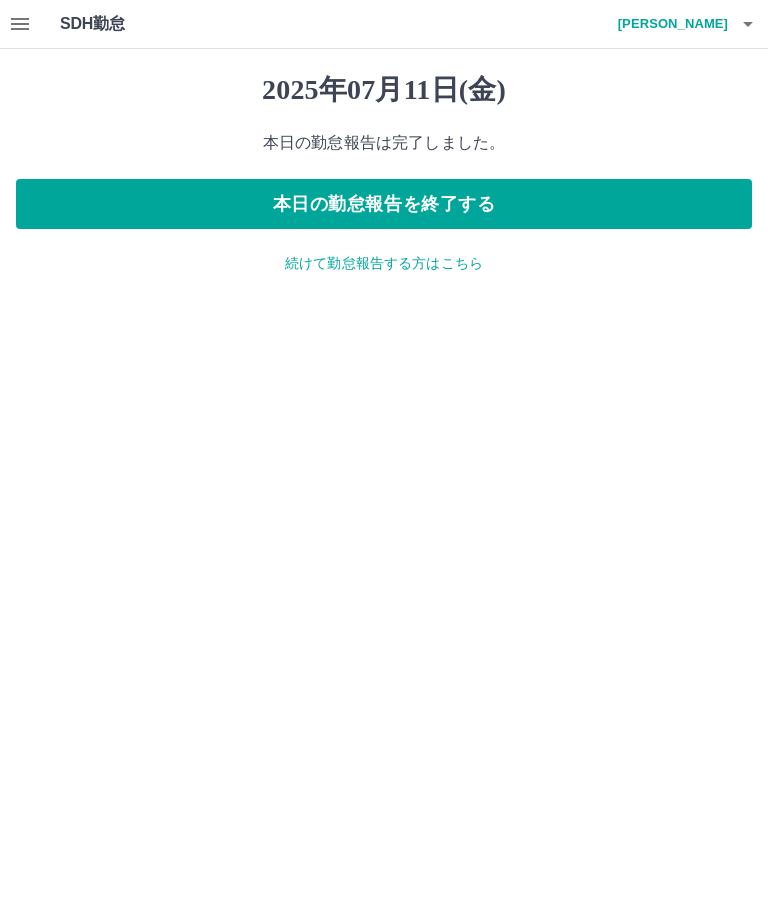 click 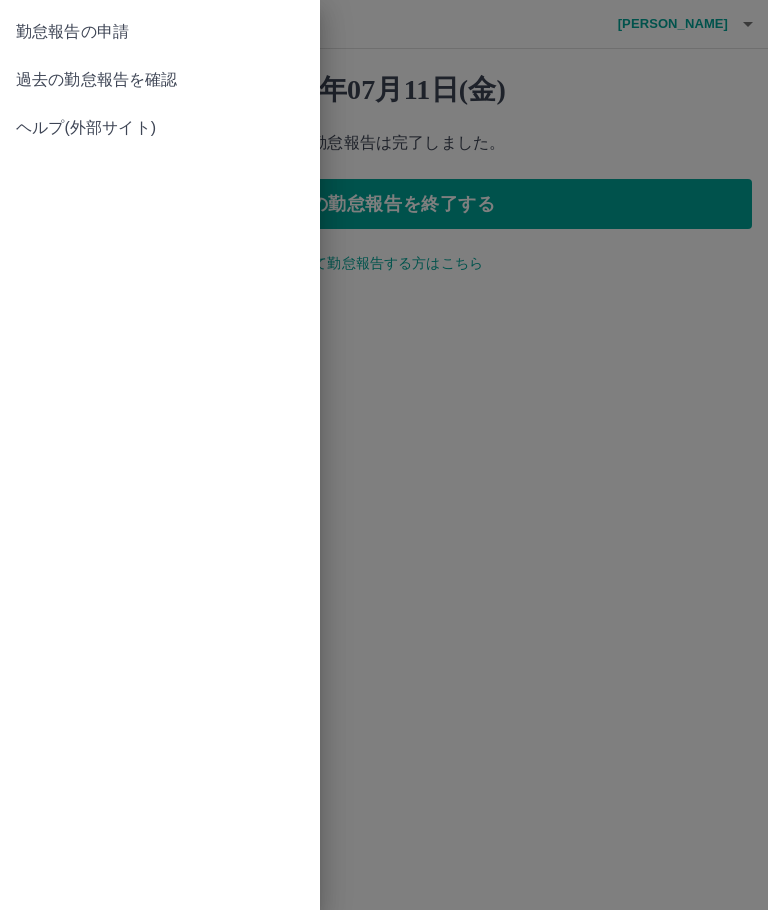 click on "過去の勤怠報告を確認" at bounding box center (160, 80) 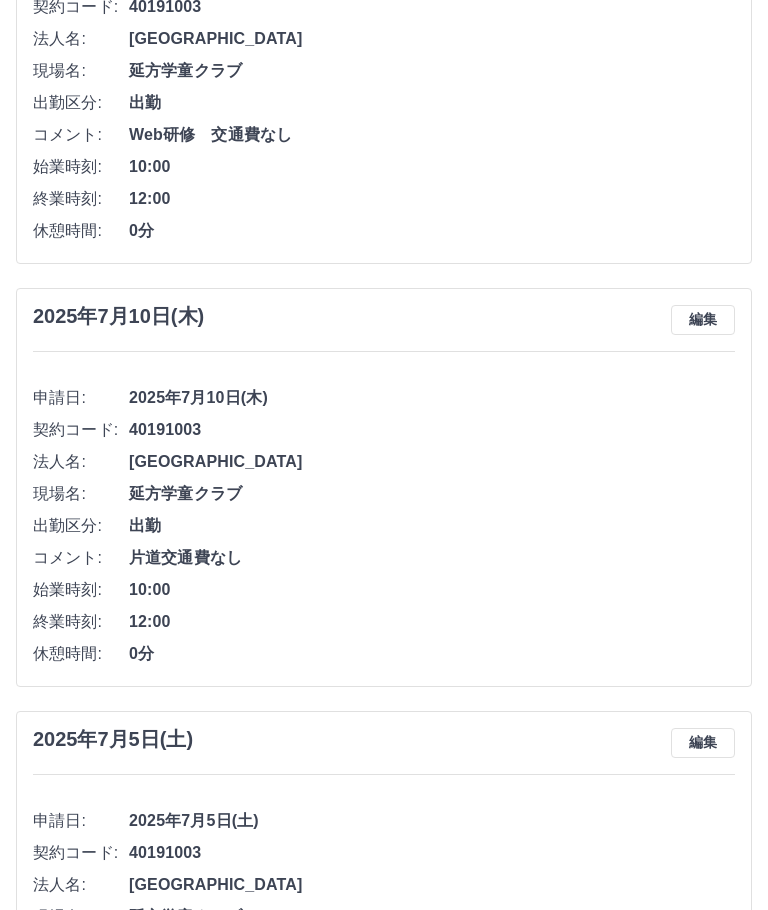 scroll, scrollTop: 322, scrollLeft: 0, axis: vertical 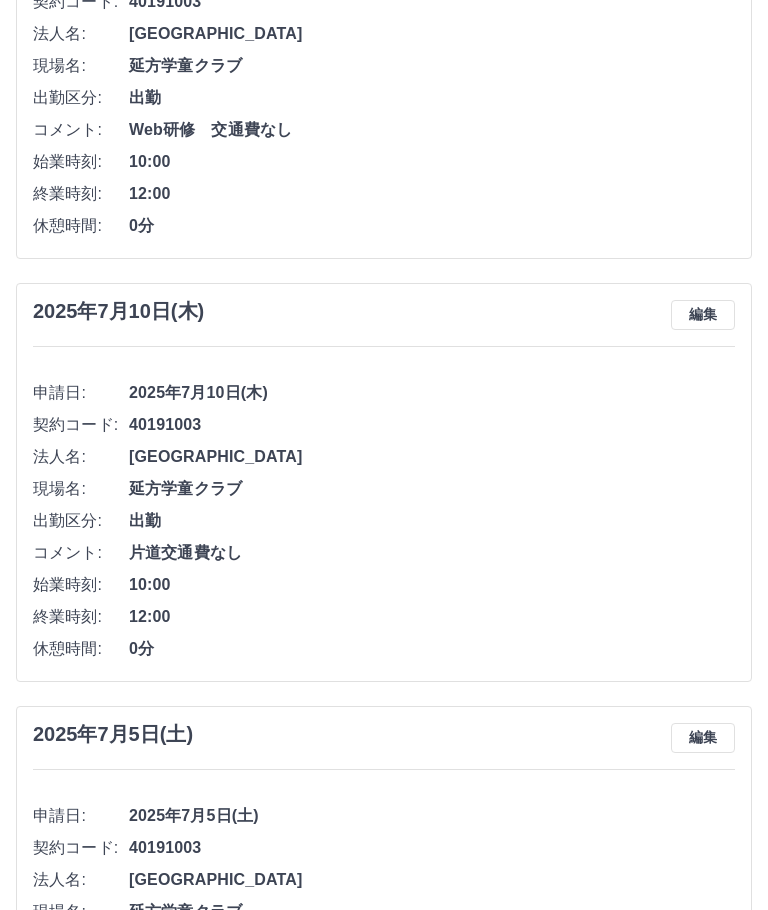 click on "編集" at bounding box center (703, 316) 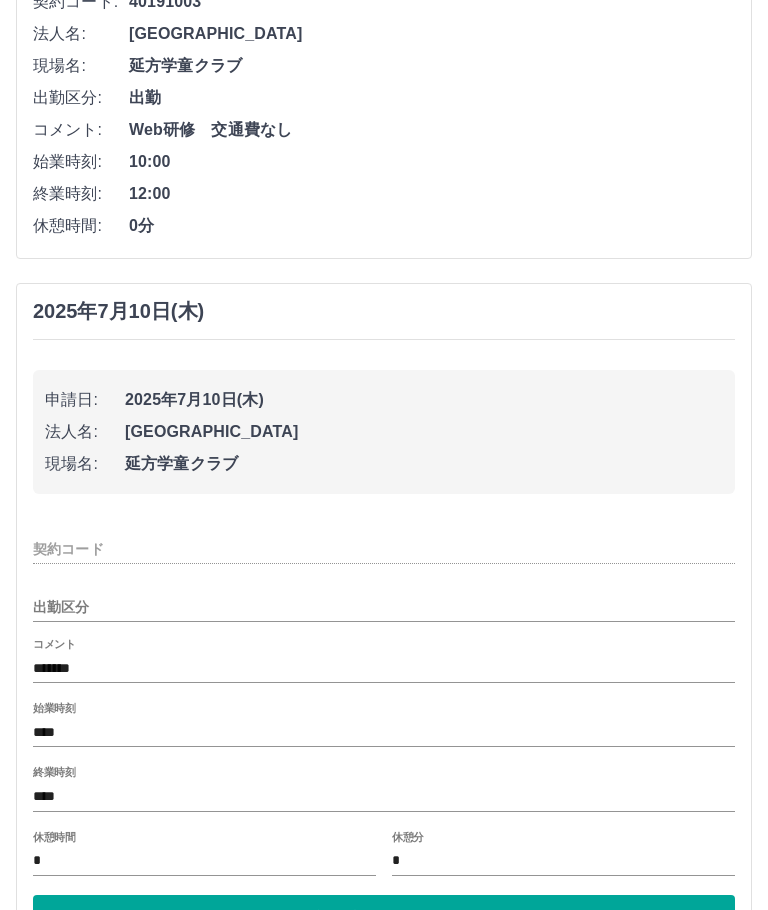 type on "********" 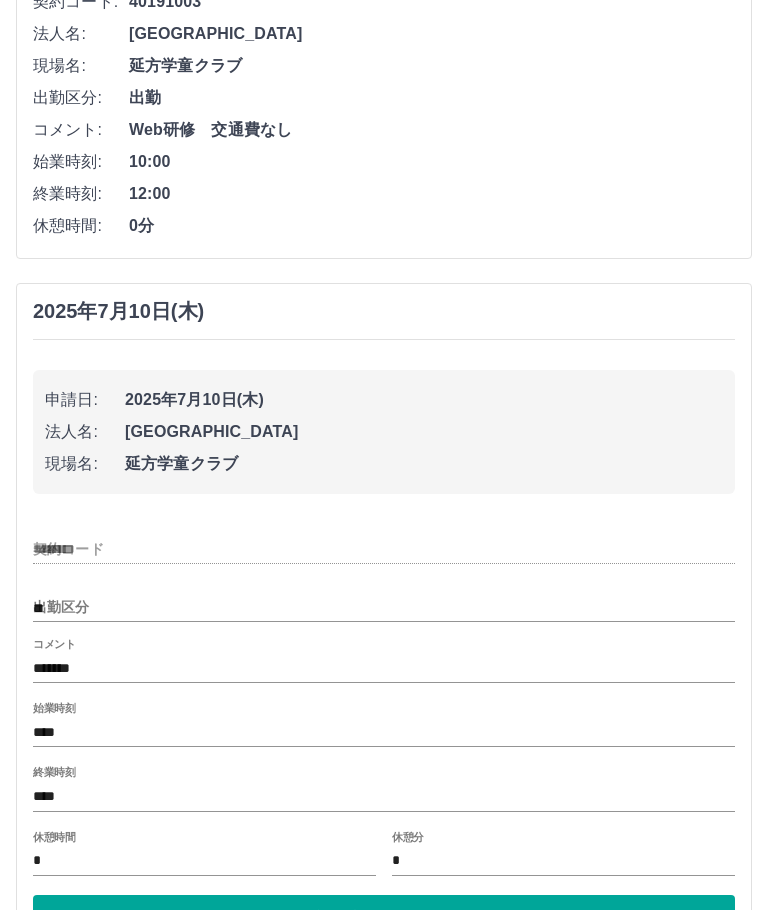 scroll, scrollTop: 323, scrollLeft: 0, axis: vertical 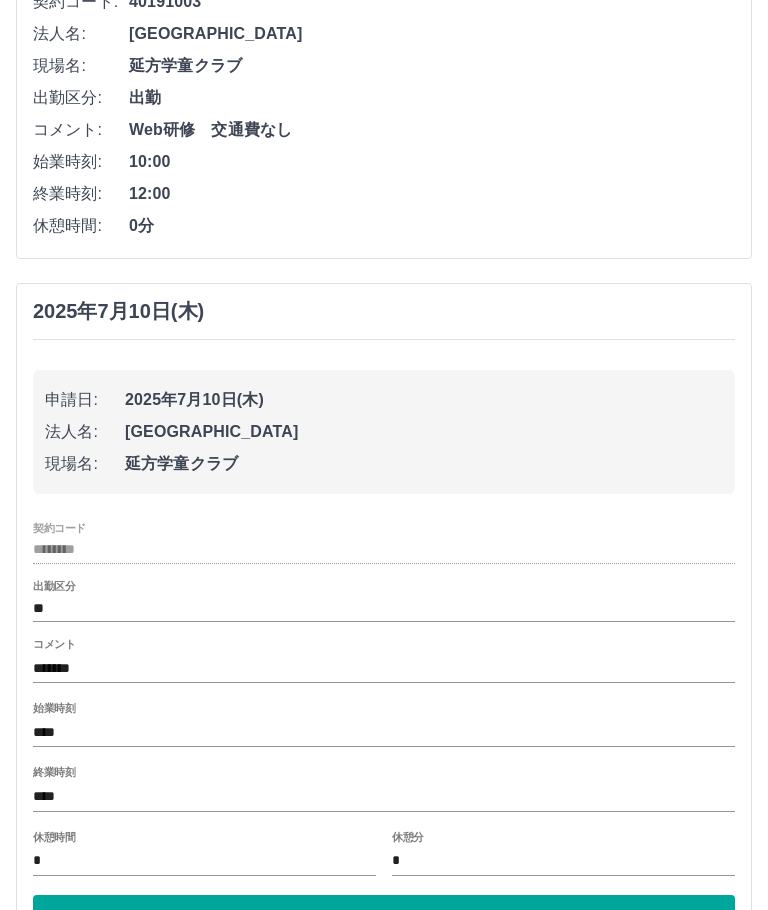 click on "*******" at bounding box center [384, 668] 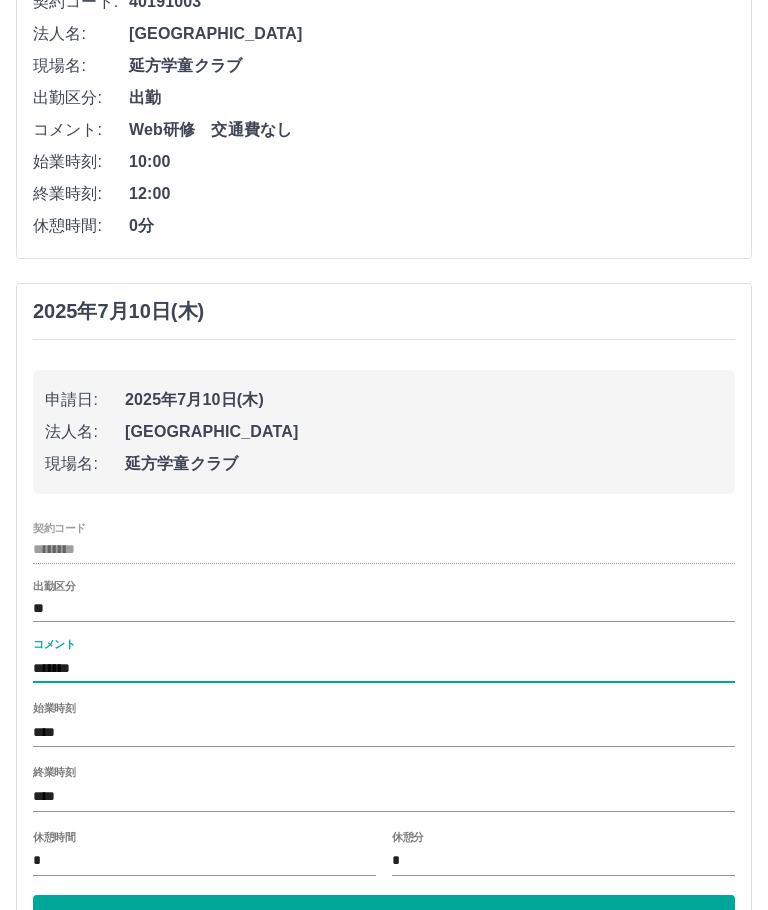 scroll, scrollTop: 341, scrollLeft: 0, axis: vertical 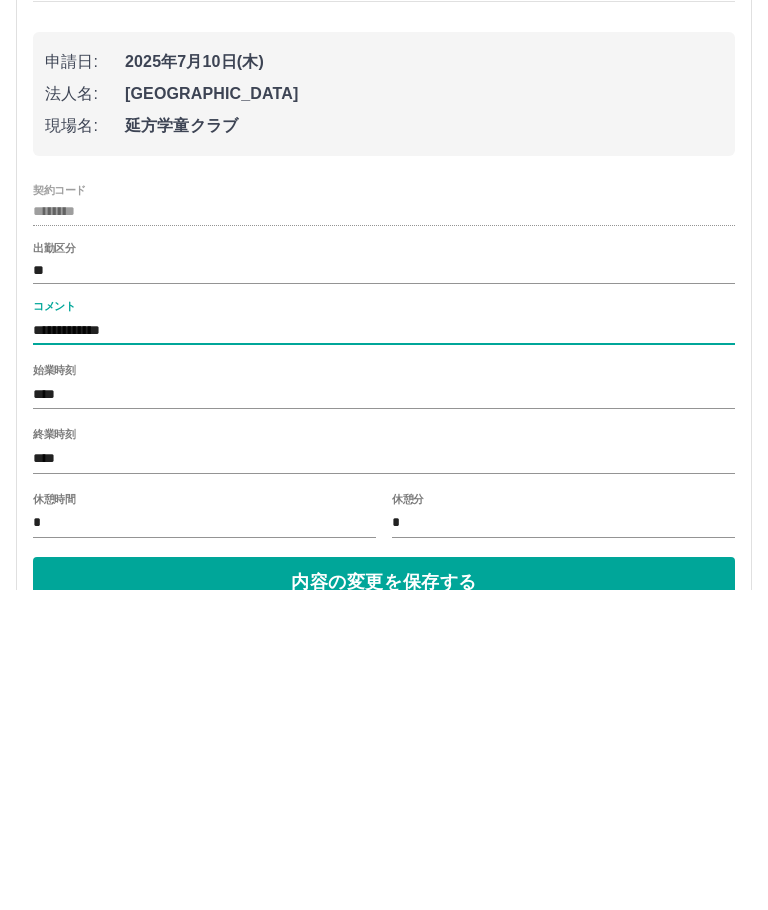type on "**********" 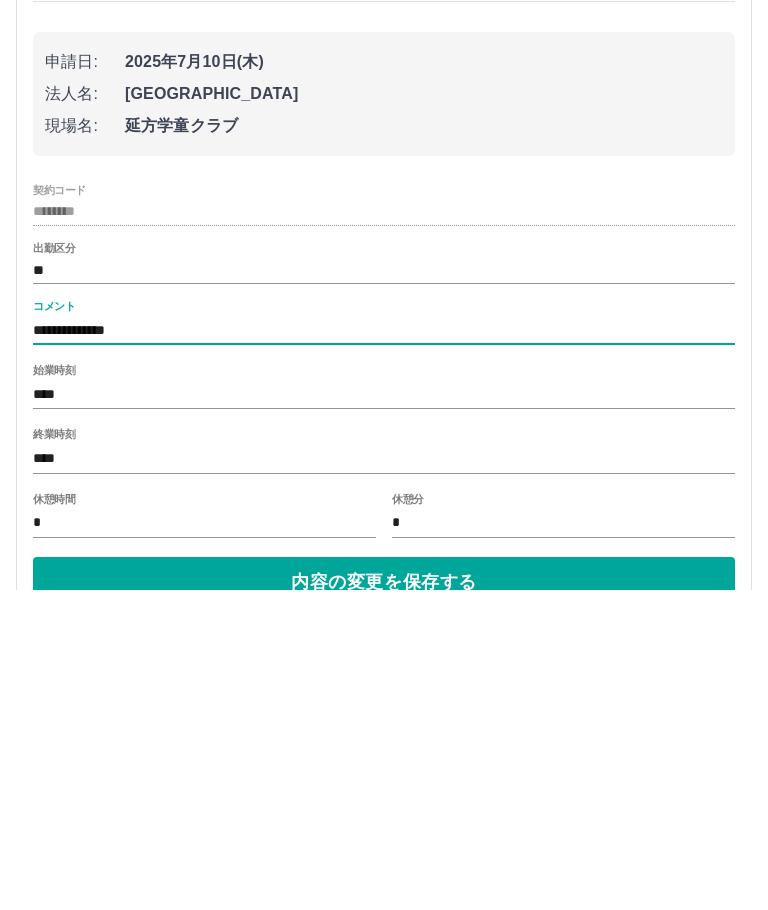 click on "内容の変更を保存する" at bounding box center (384, 902) 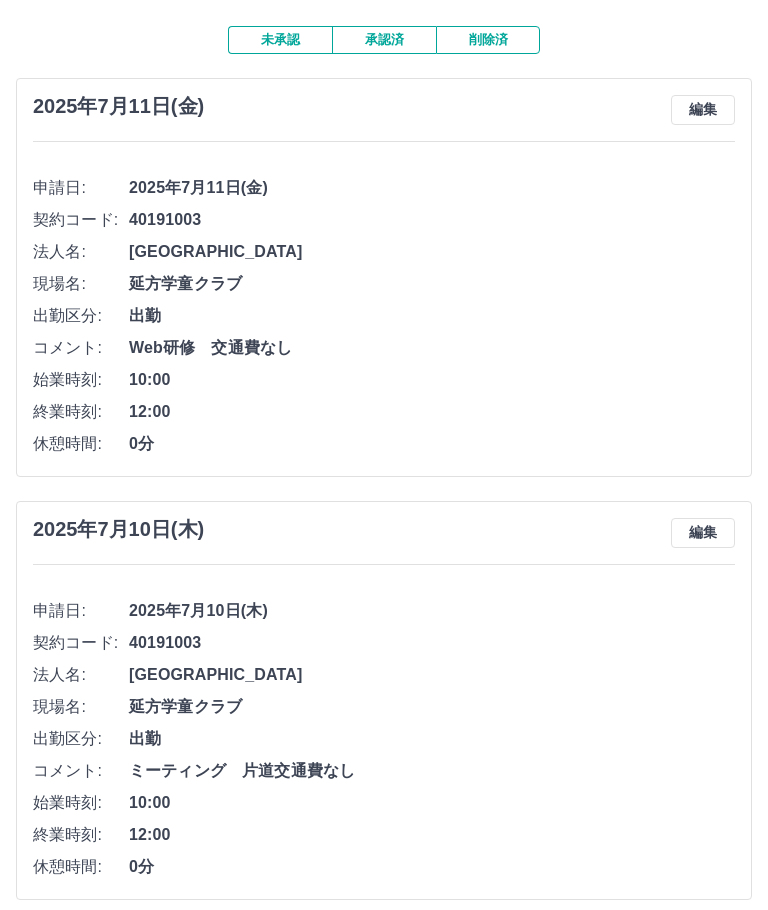 scroll, scrollTop: 97, scrollLeft: 0, axis: vertical 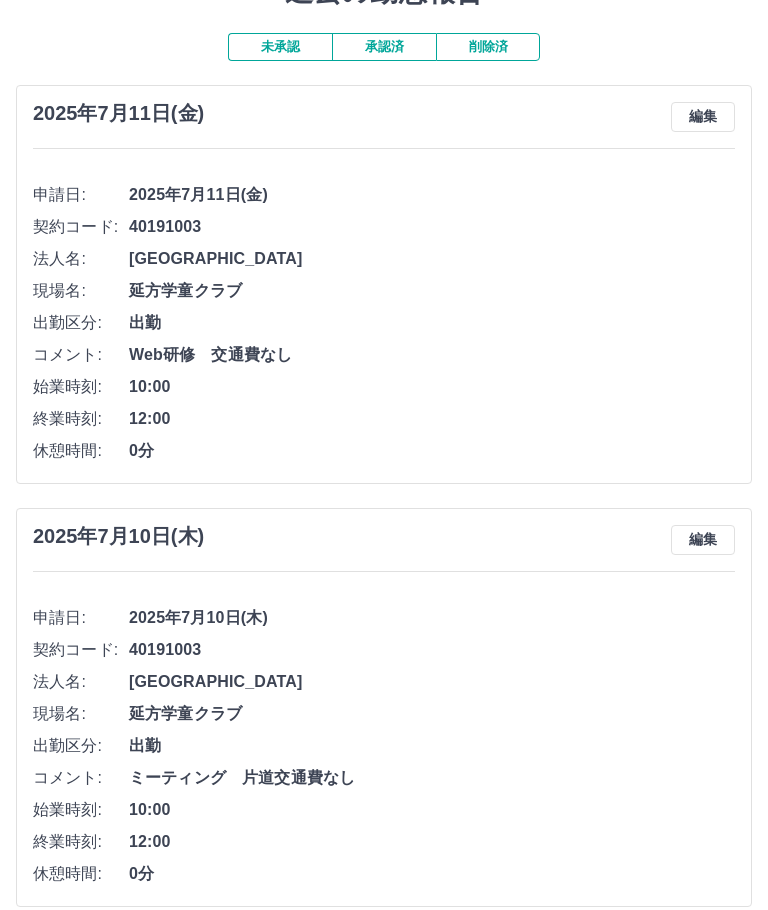 click on "承認済" at bounding box center [384, 48] 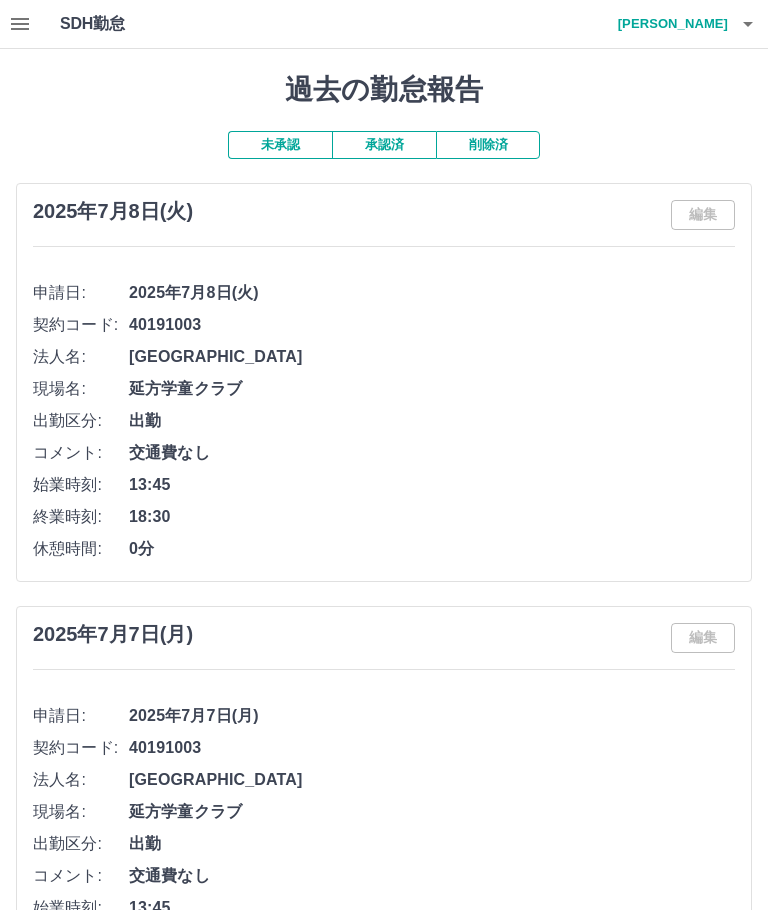 click on "[PERSON_NAME]" at bounding box center [668, 24] 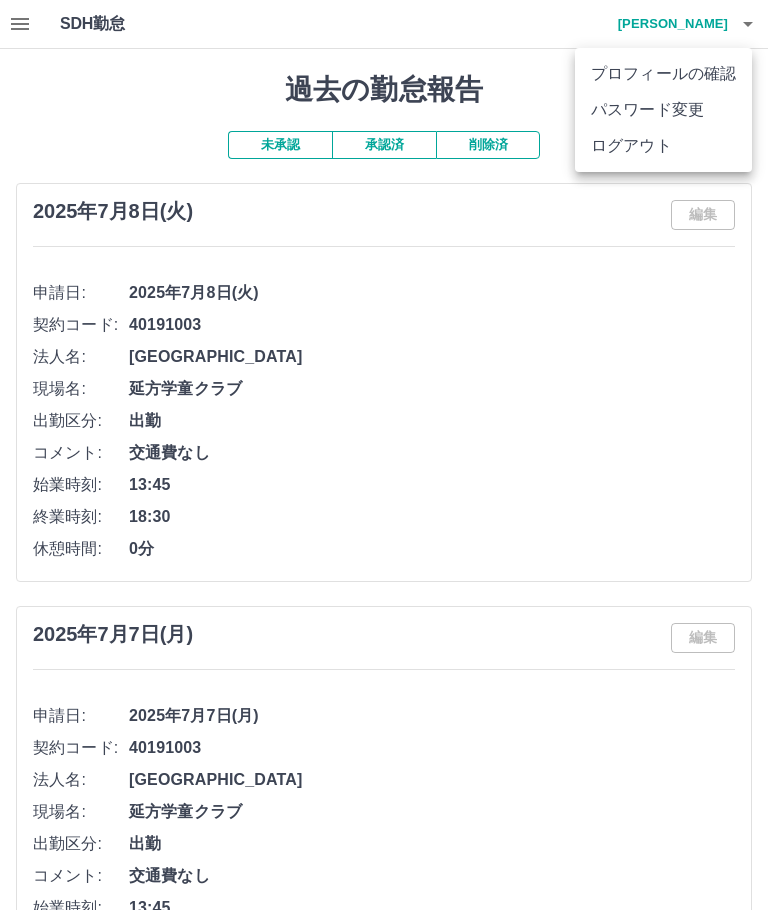 click on "ログアウト" at bounding box center [663, 146] 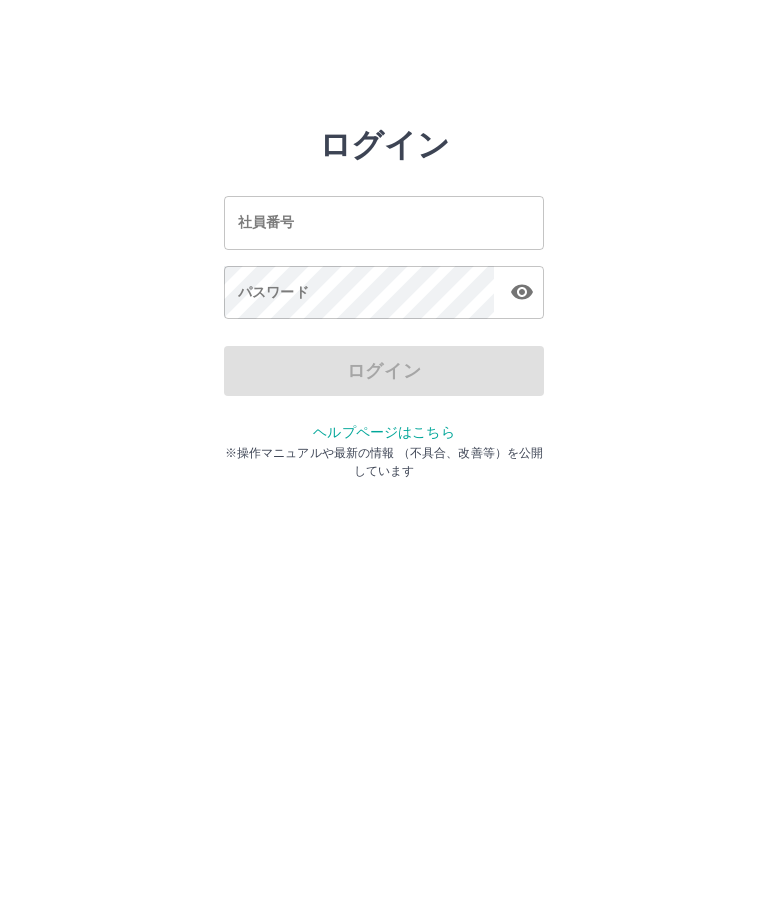 scroll, scrollTop: 0, scrollLeft: 0, axis: both 